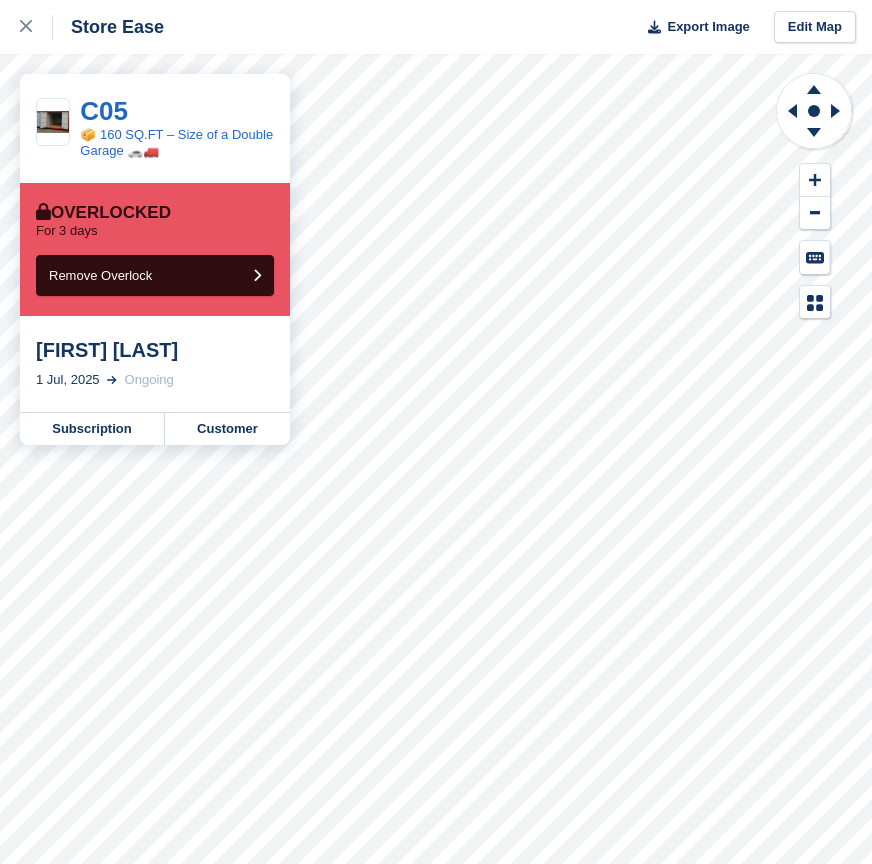 scroll, scrollTop: 0, scrollLeft: 0, axis: both 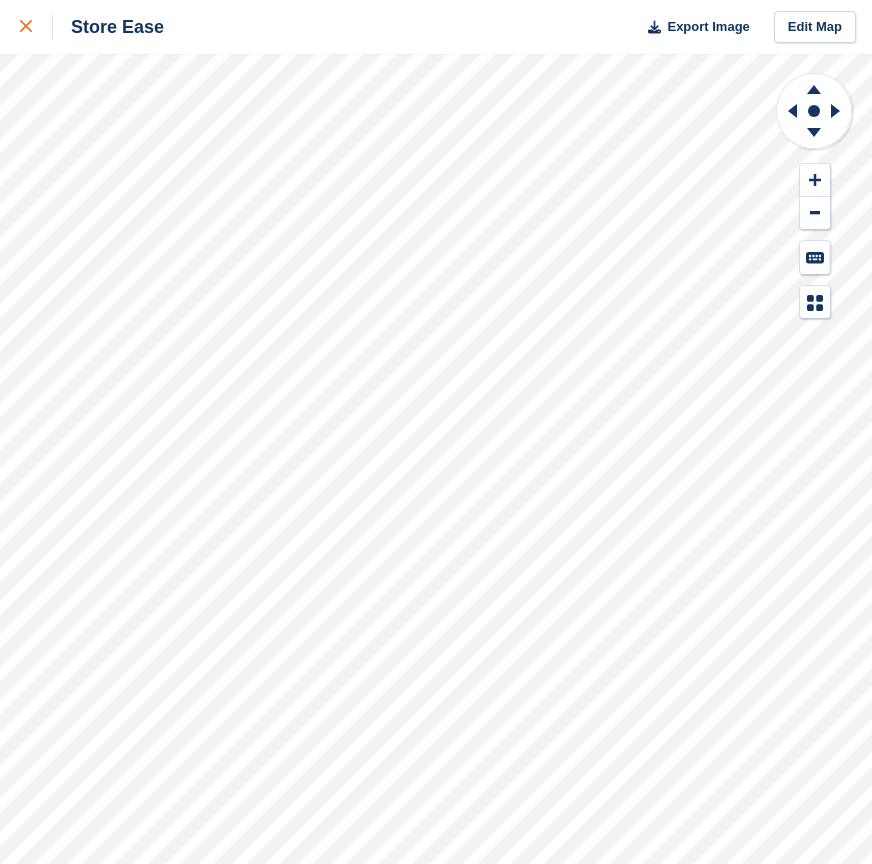 click 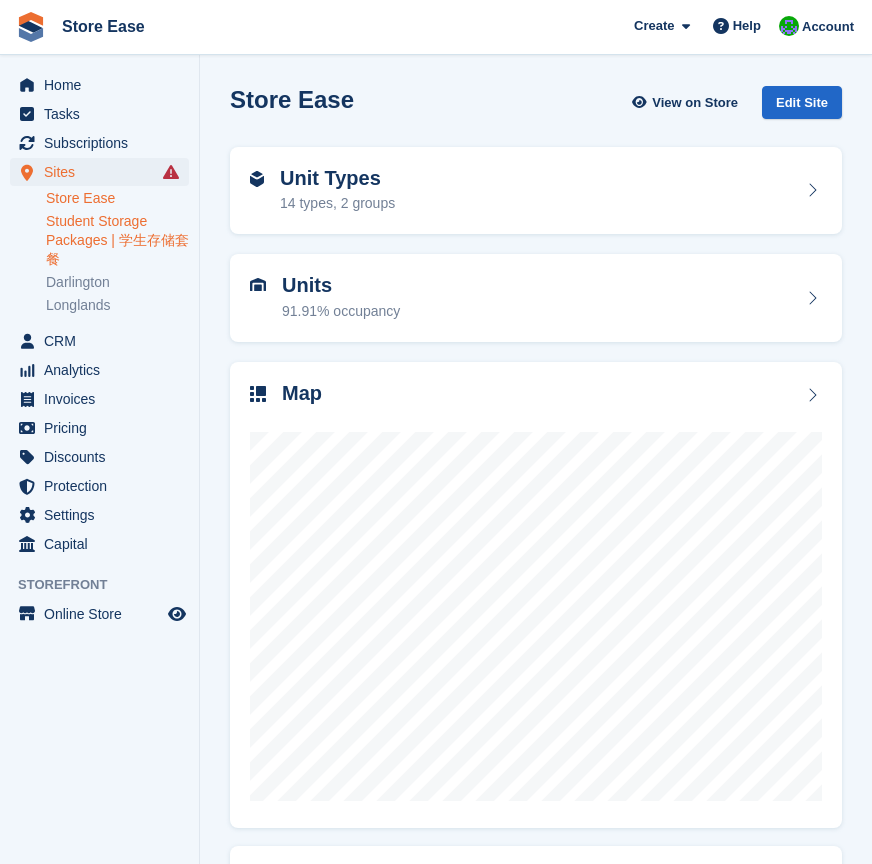 scroll, scrollTop: 0, scrollLeft: 0, axis: both 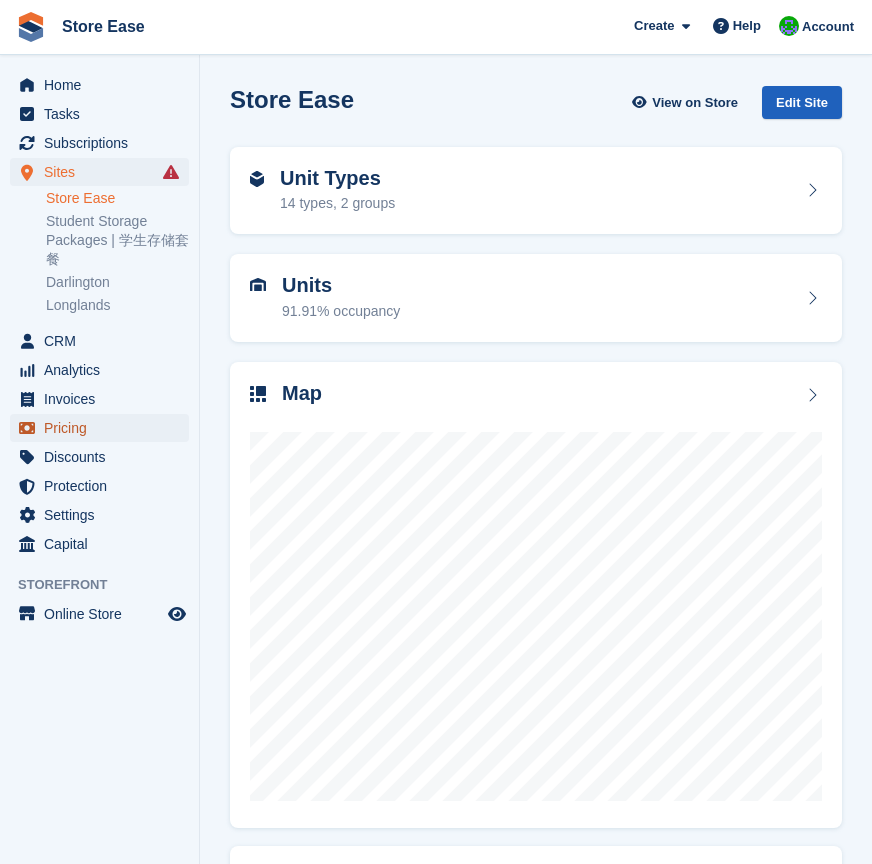 click on "Pricing" at bounding box center (104, 428) 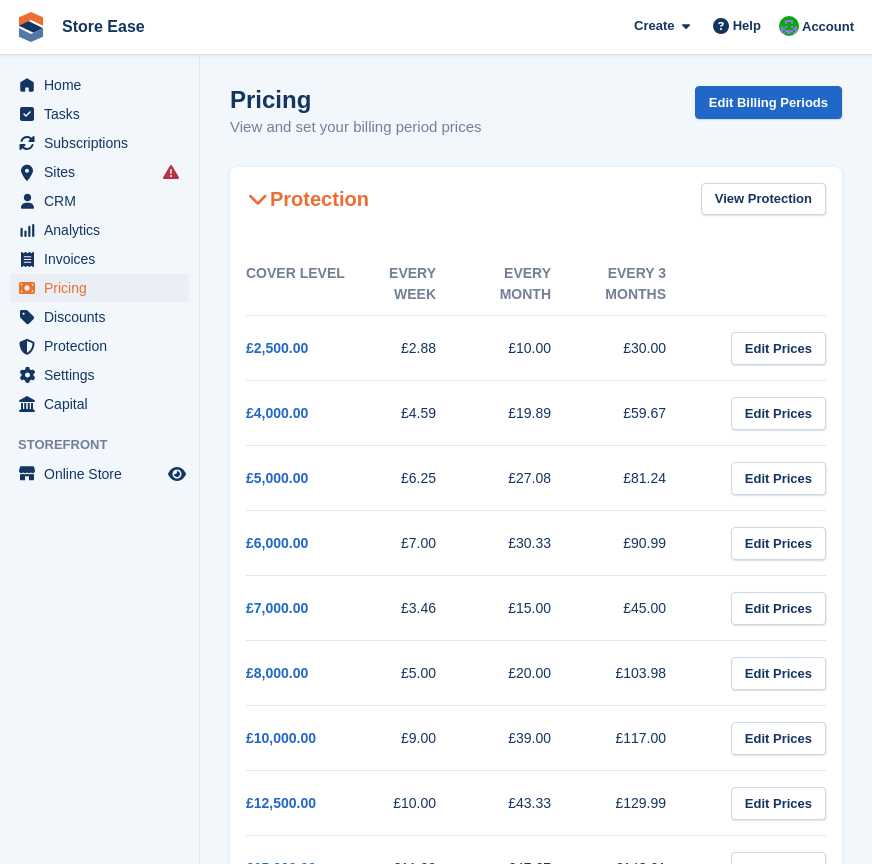scroll, scrollTop: 0, scrollLeft: 0, axis: both 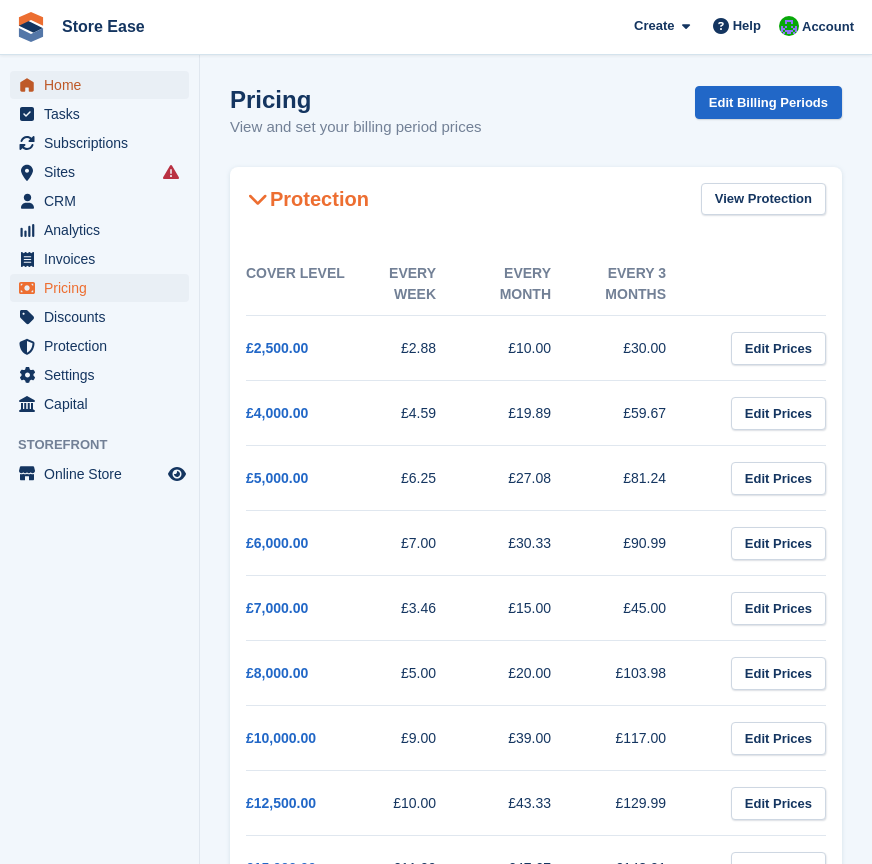 click on "Home" at bounding box center (104, 85) 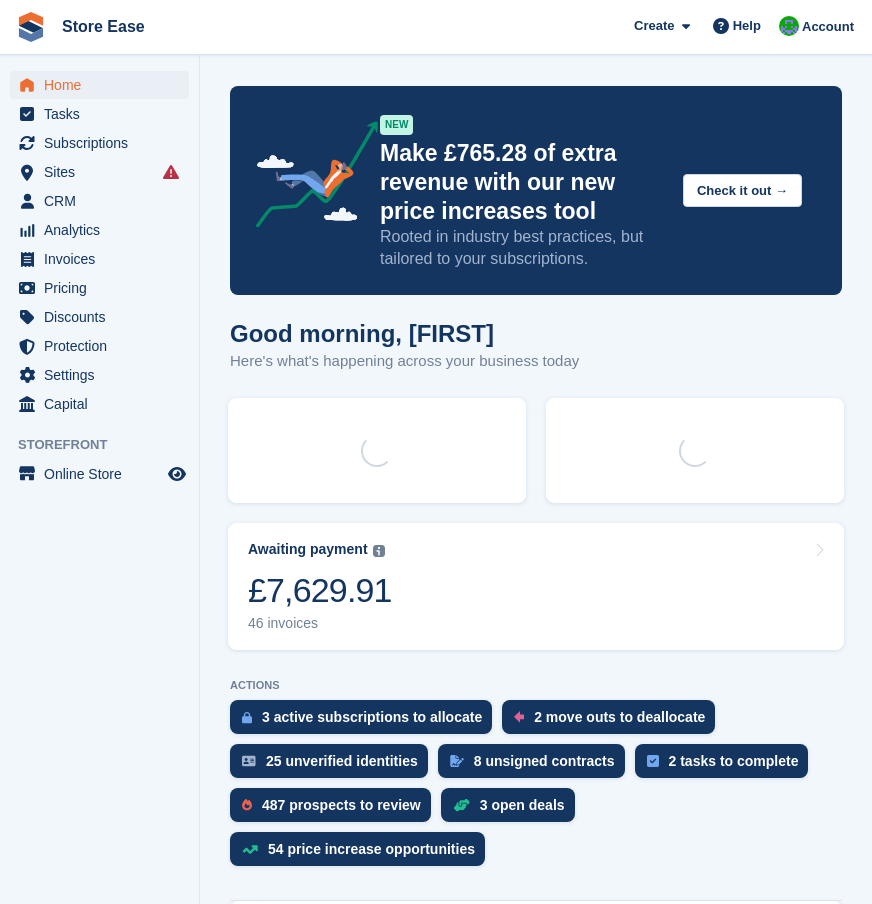 scroll, scrollTop: 0, scrollLeft: 0, axis: both 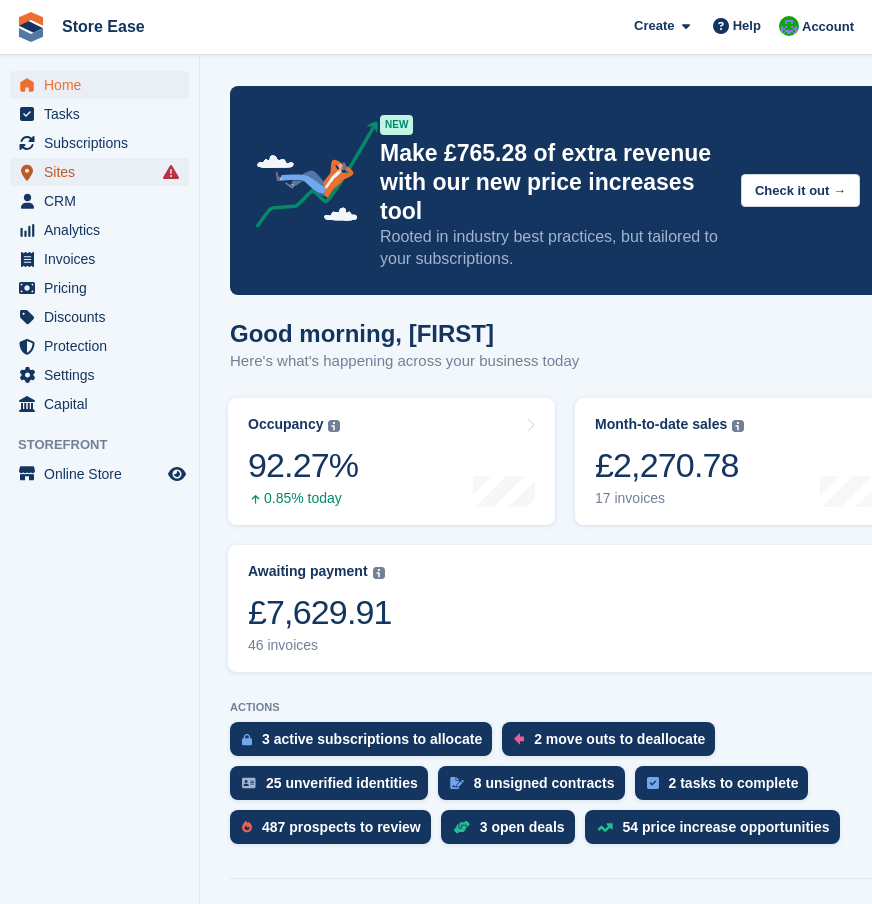 drag, startPoint x: 0, startPoint y: 0, endPoint x: 147, endPoint y: 176, distance: 229.3142 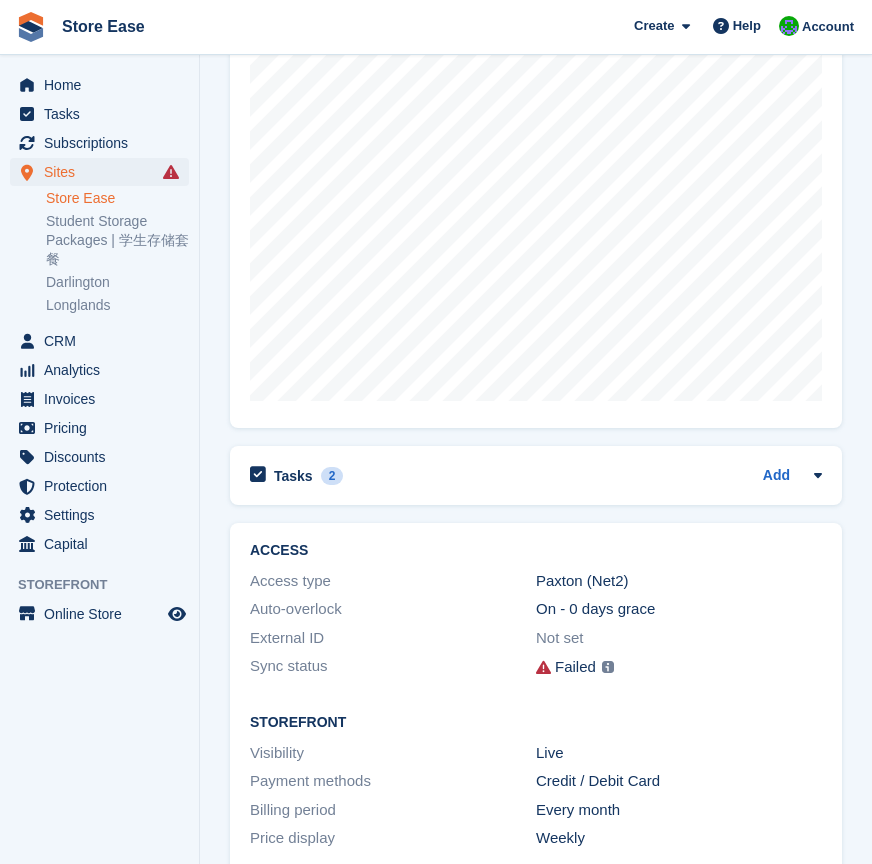 scroll, scrollTop: 500, scrollLeft: 0, axis: vertical 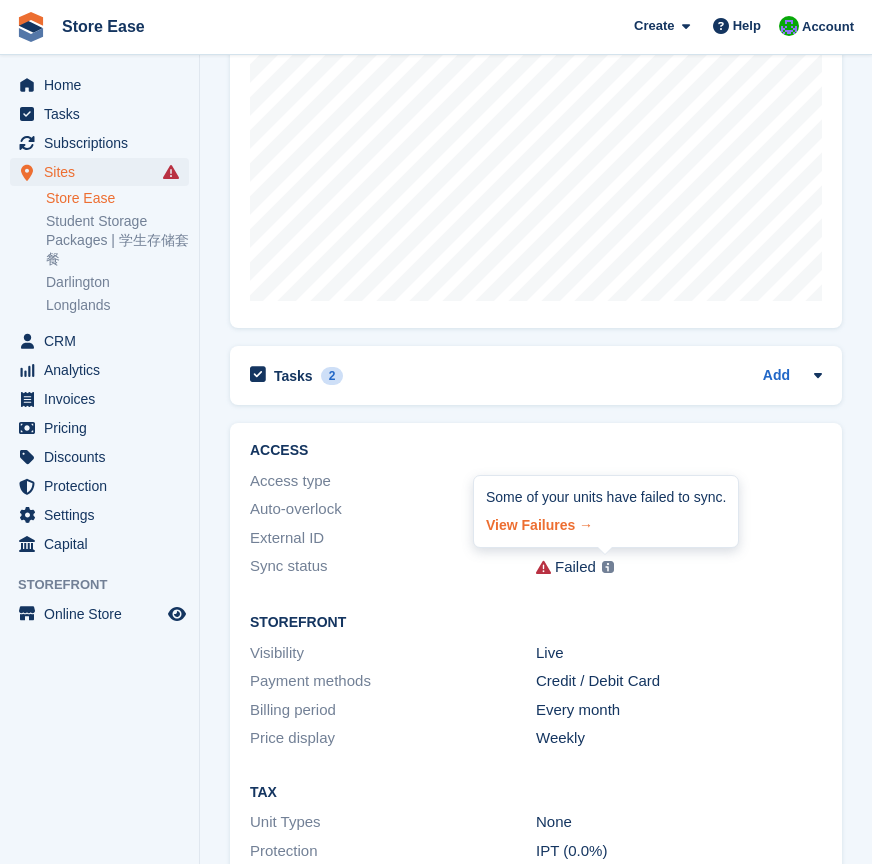 click on "View Failures →" at bounding box center (606, 522) 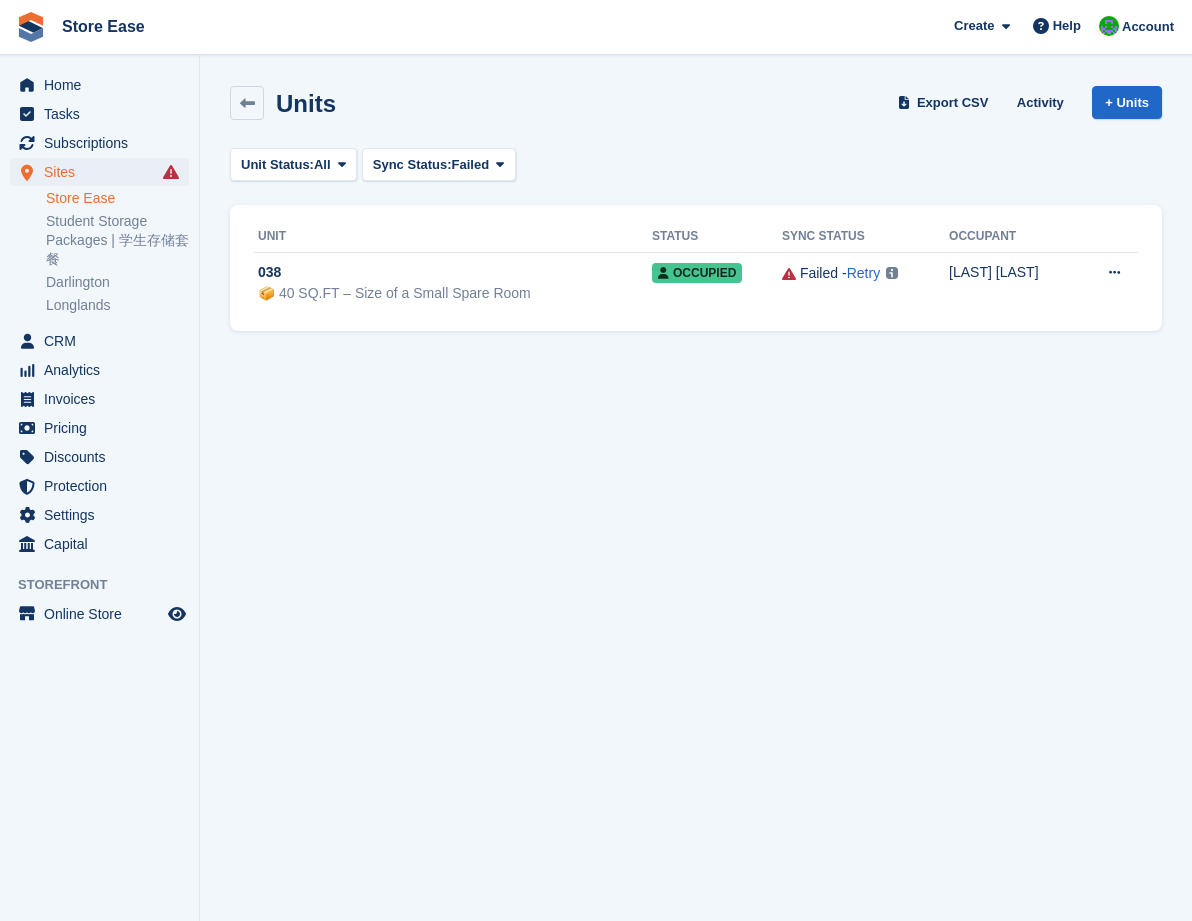 scroll, scrollTop: 0, scrollLeft: 0, axis: both 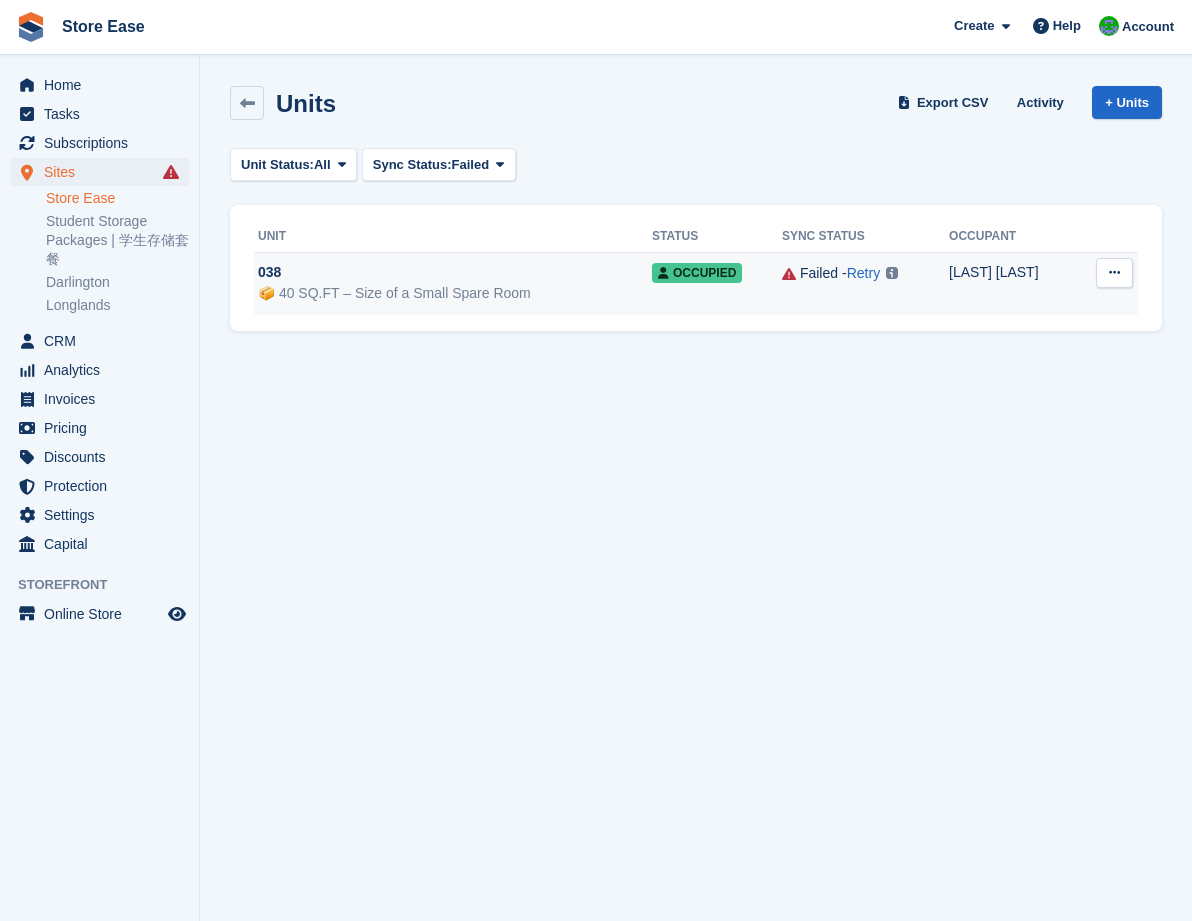 click on "📦 40 SQ.FT – Size of a Small Spare Room" at bounding box center (455, 293) 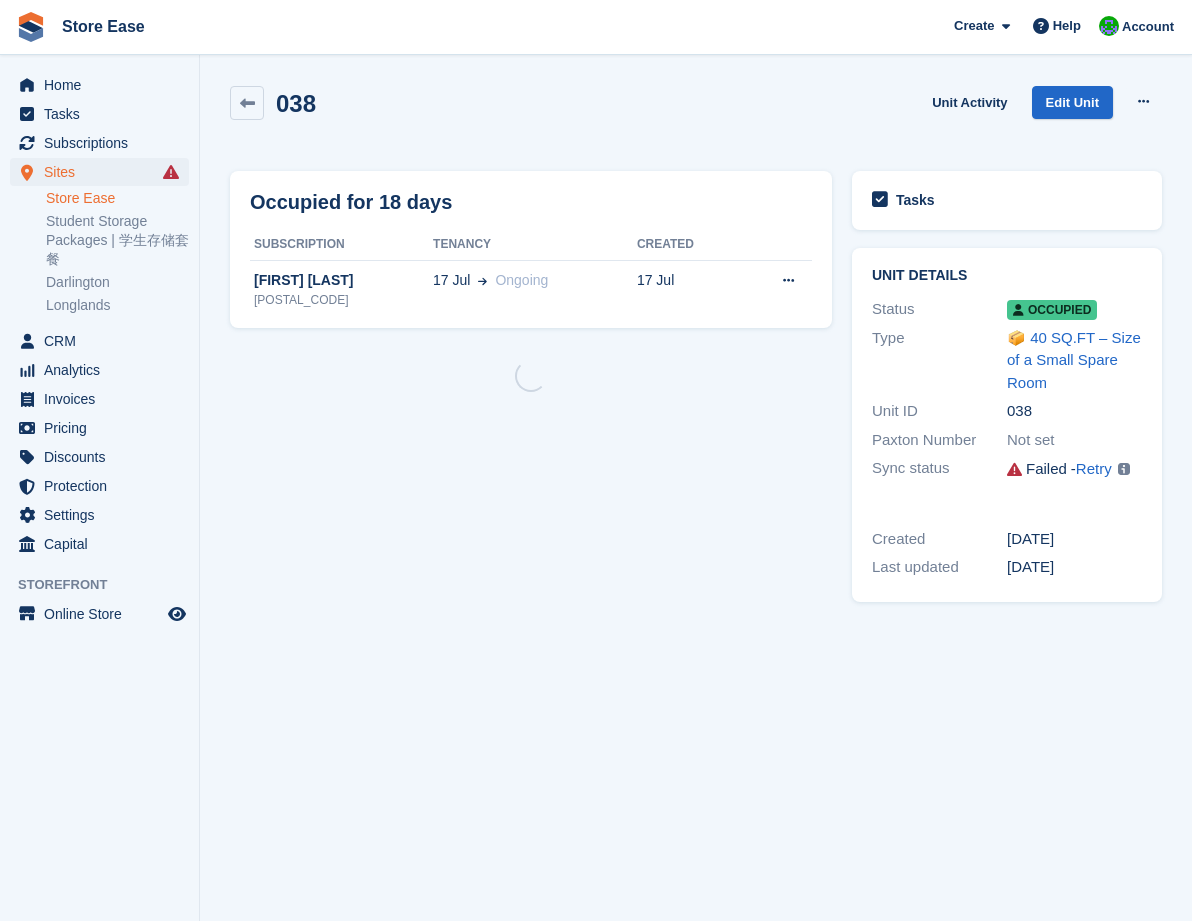 scroll, scrollTop: 0, scrollLeft: 0, axis: both 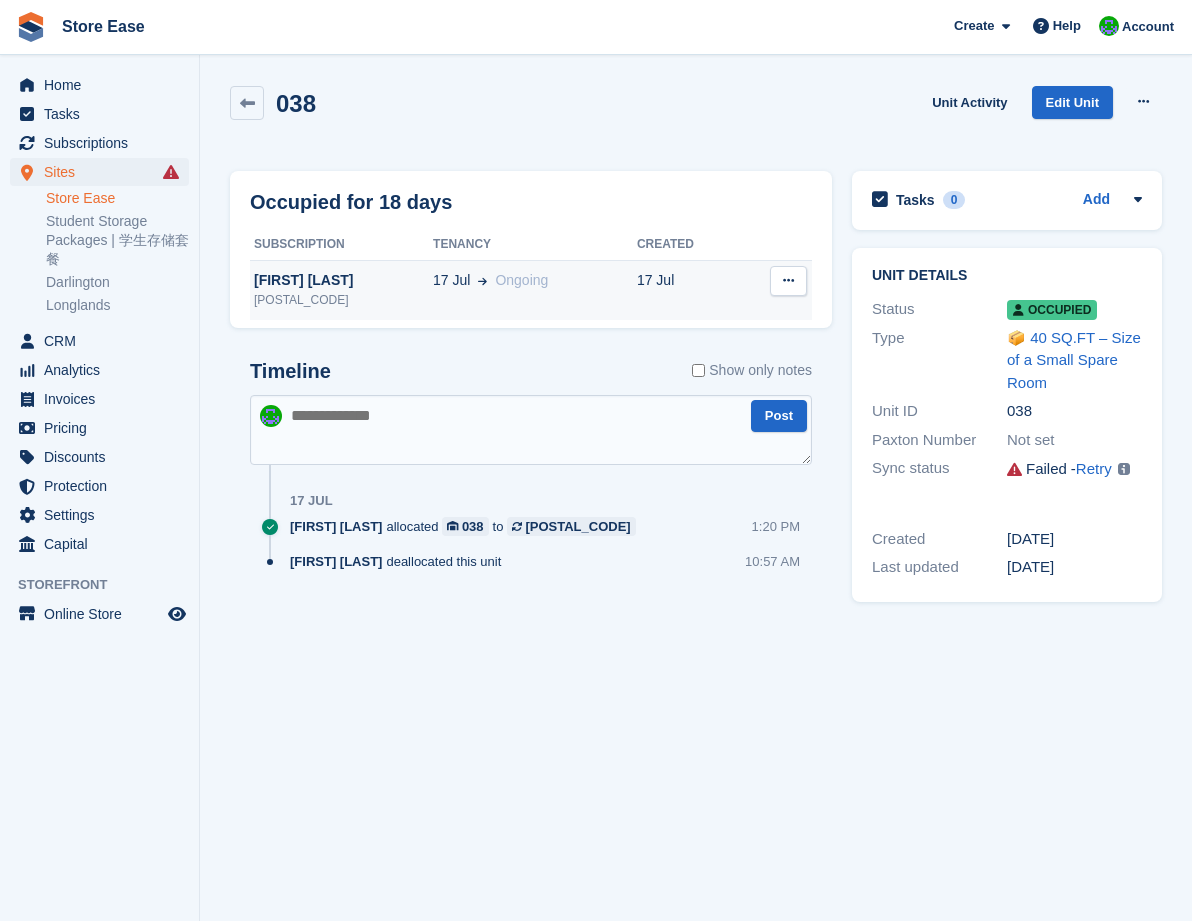 click on "[FIRST] [LAST]" at bounding box center [341, 280] 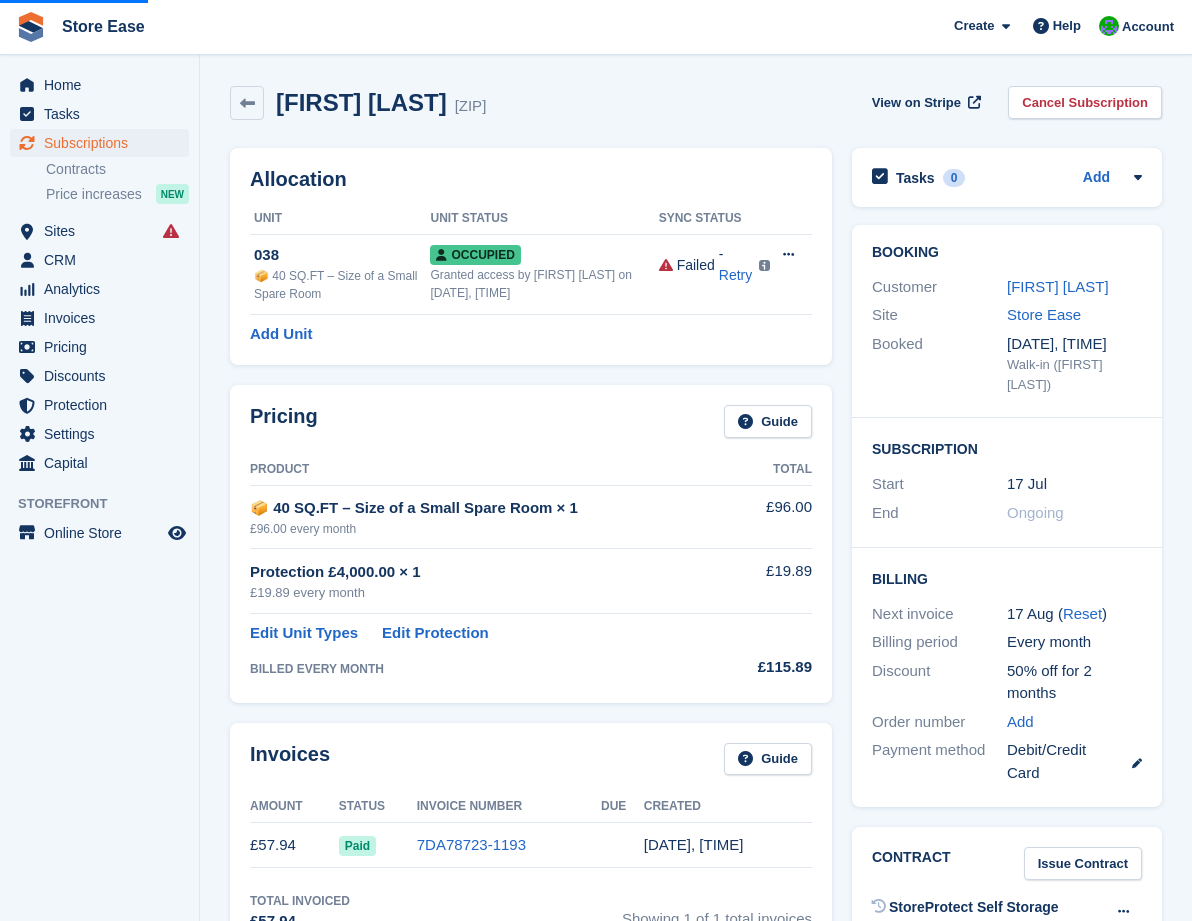 scroll, scrollTop: 0, scrollLeft: 0, axis: both 